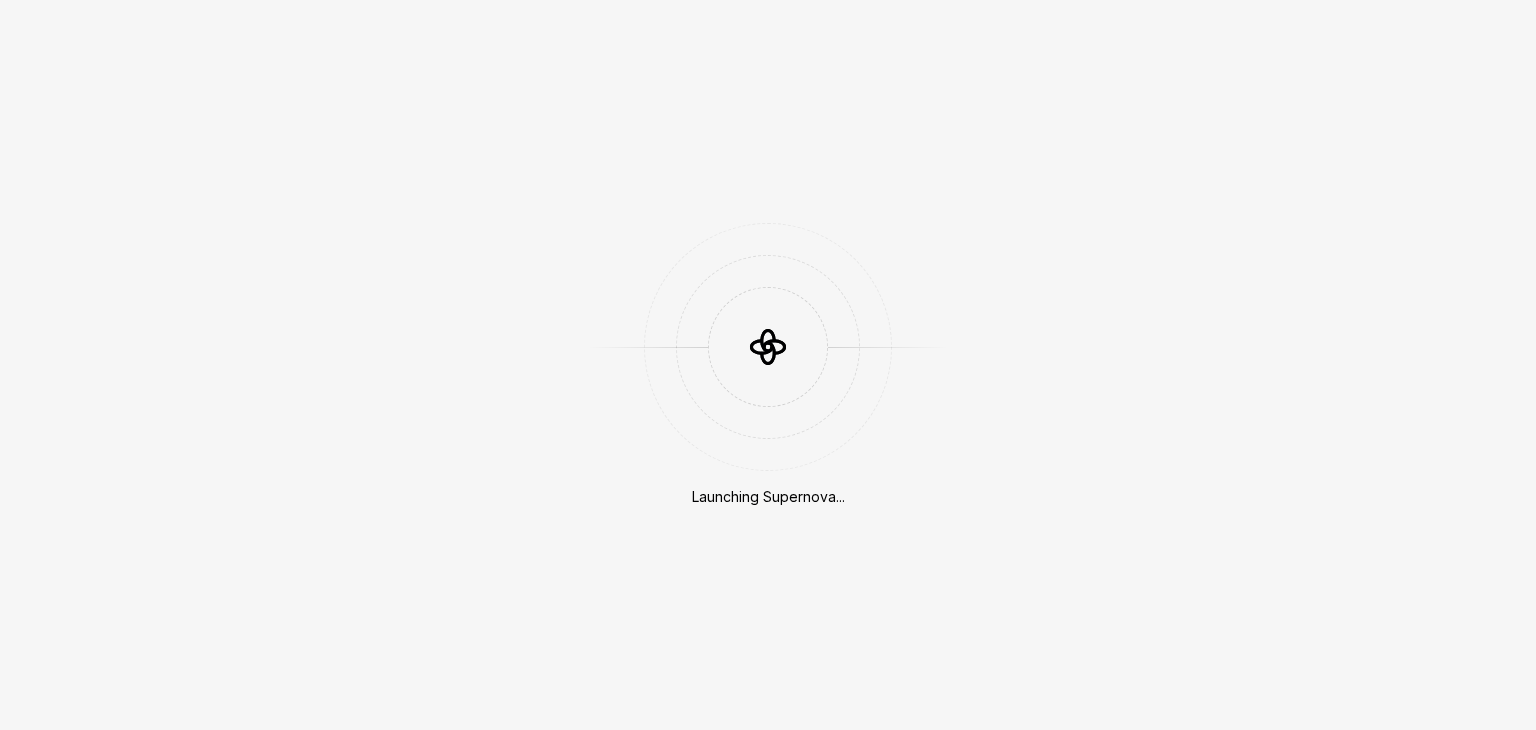 scroll, scrollTop: 0, scrollLeft: 0, axis: both 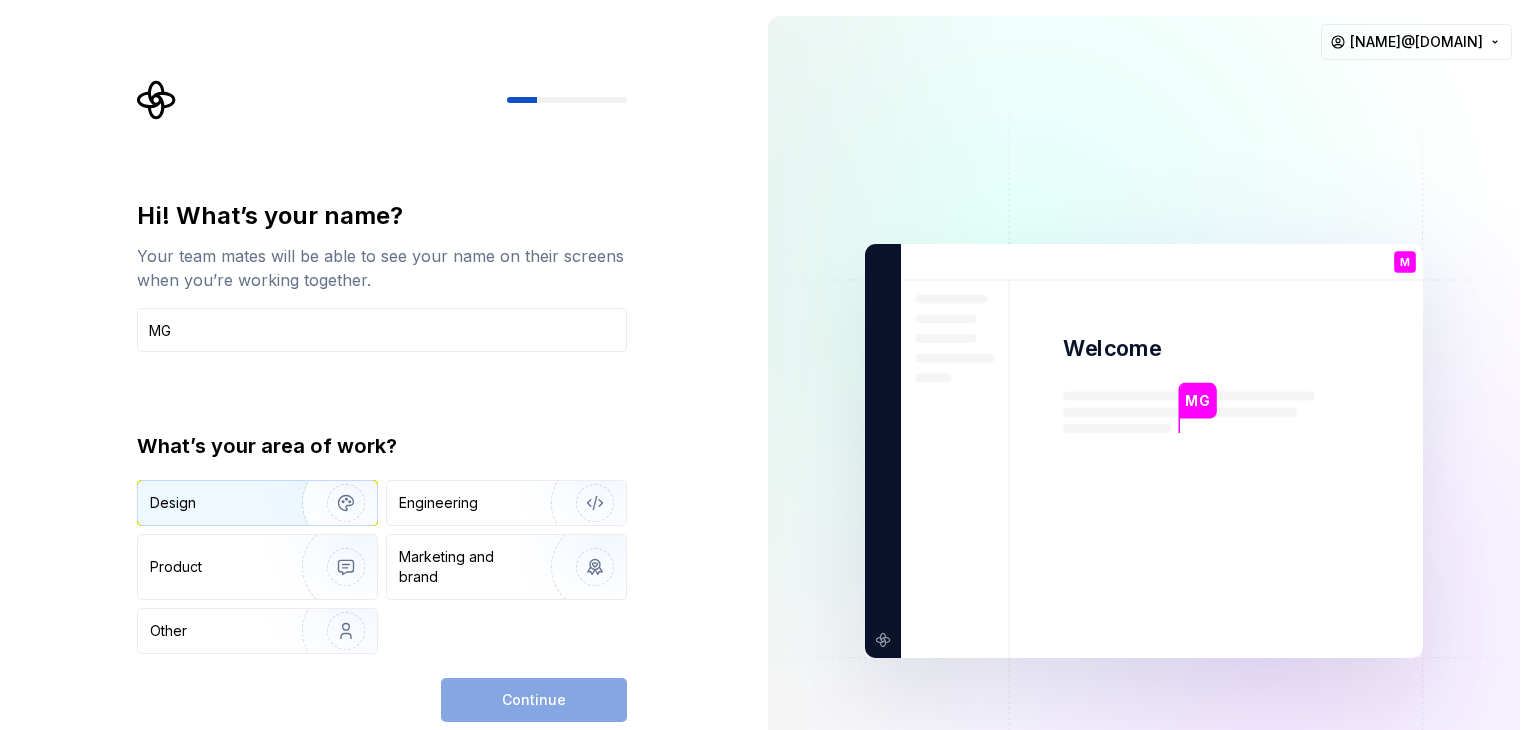 type on "MG" 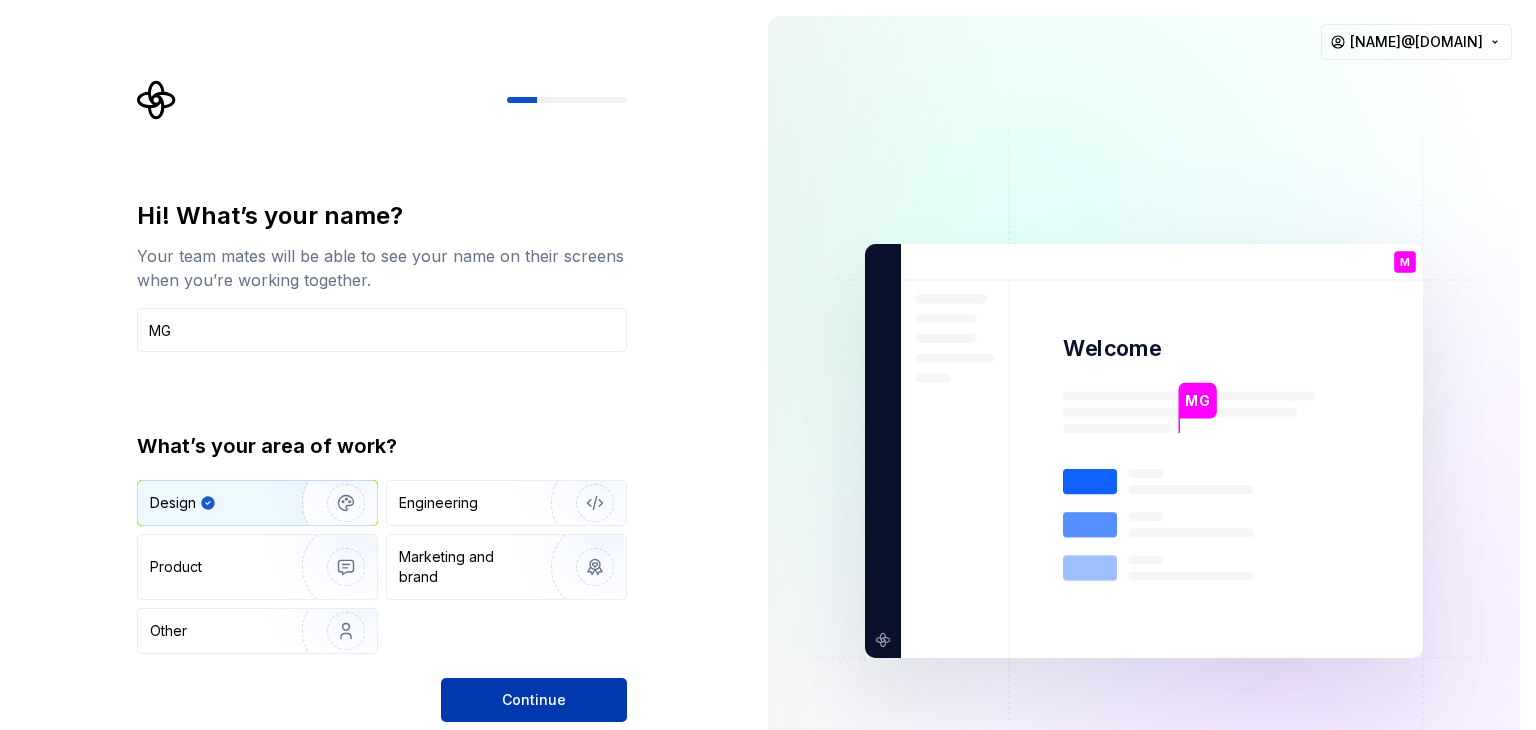 click on "Continue" at bounding box center (534, 700) 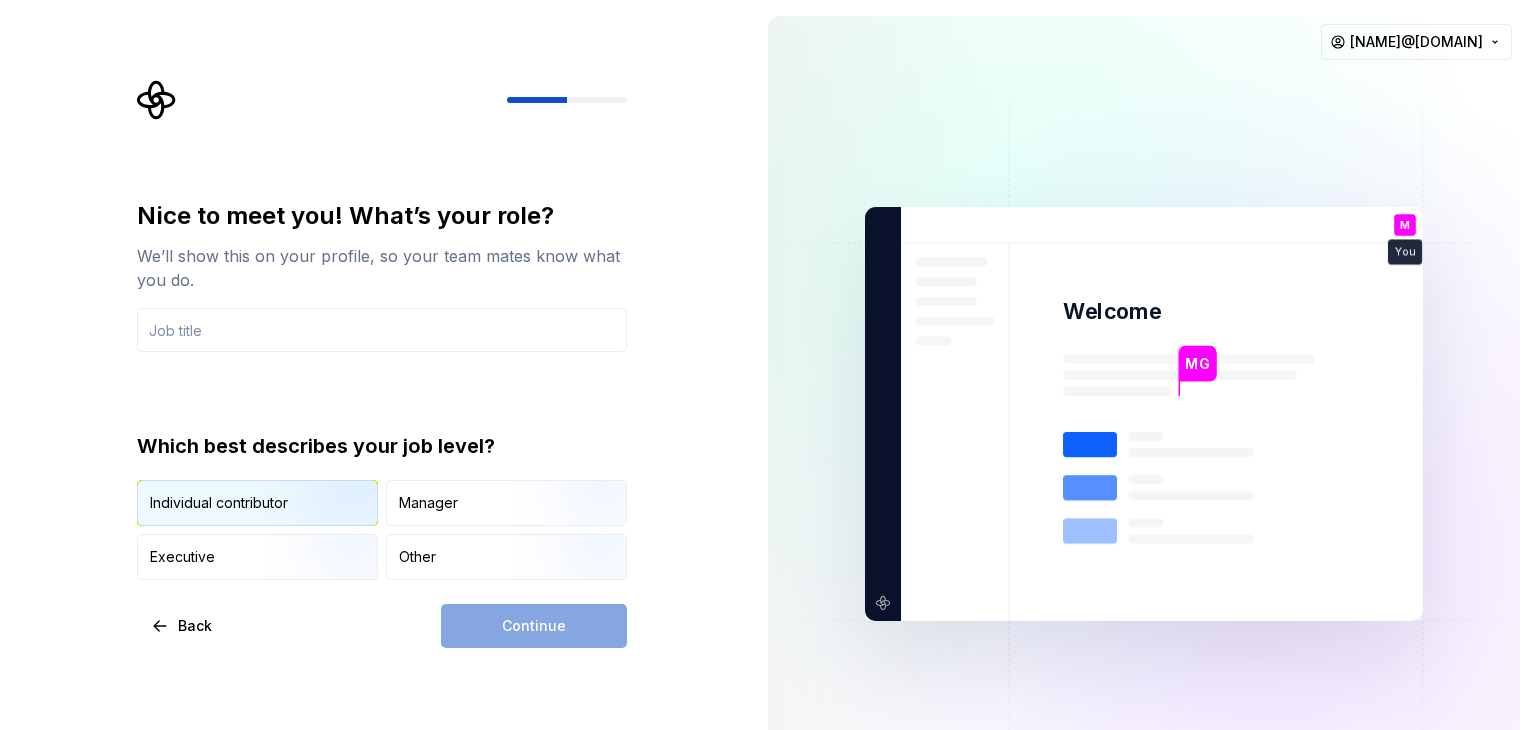 click at bounding box center [329, 528] 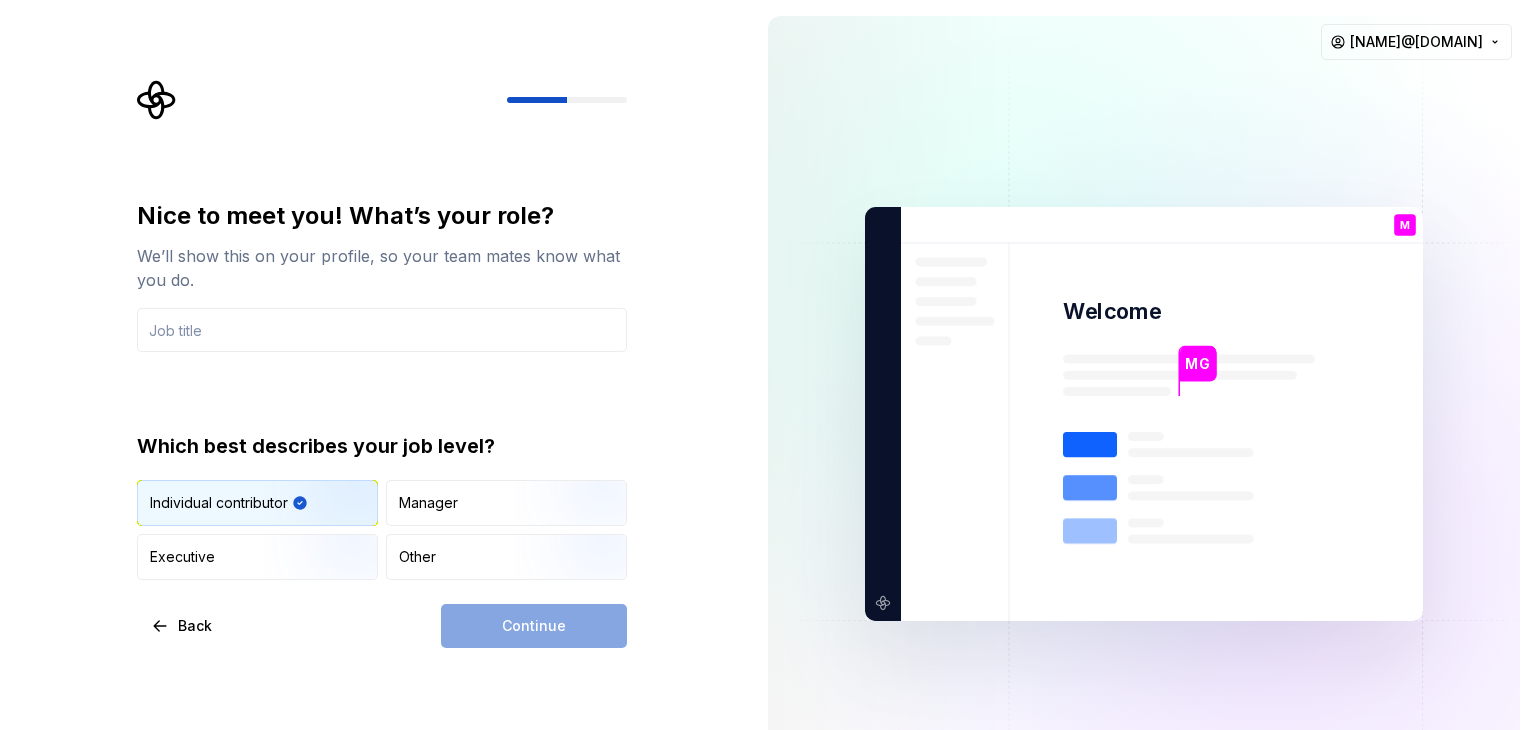 click on "Continue" at bounding box center [534, 626] 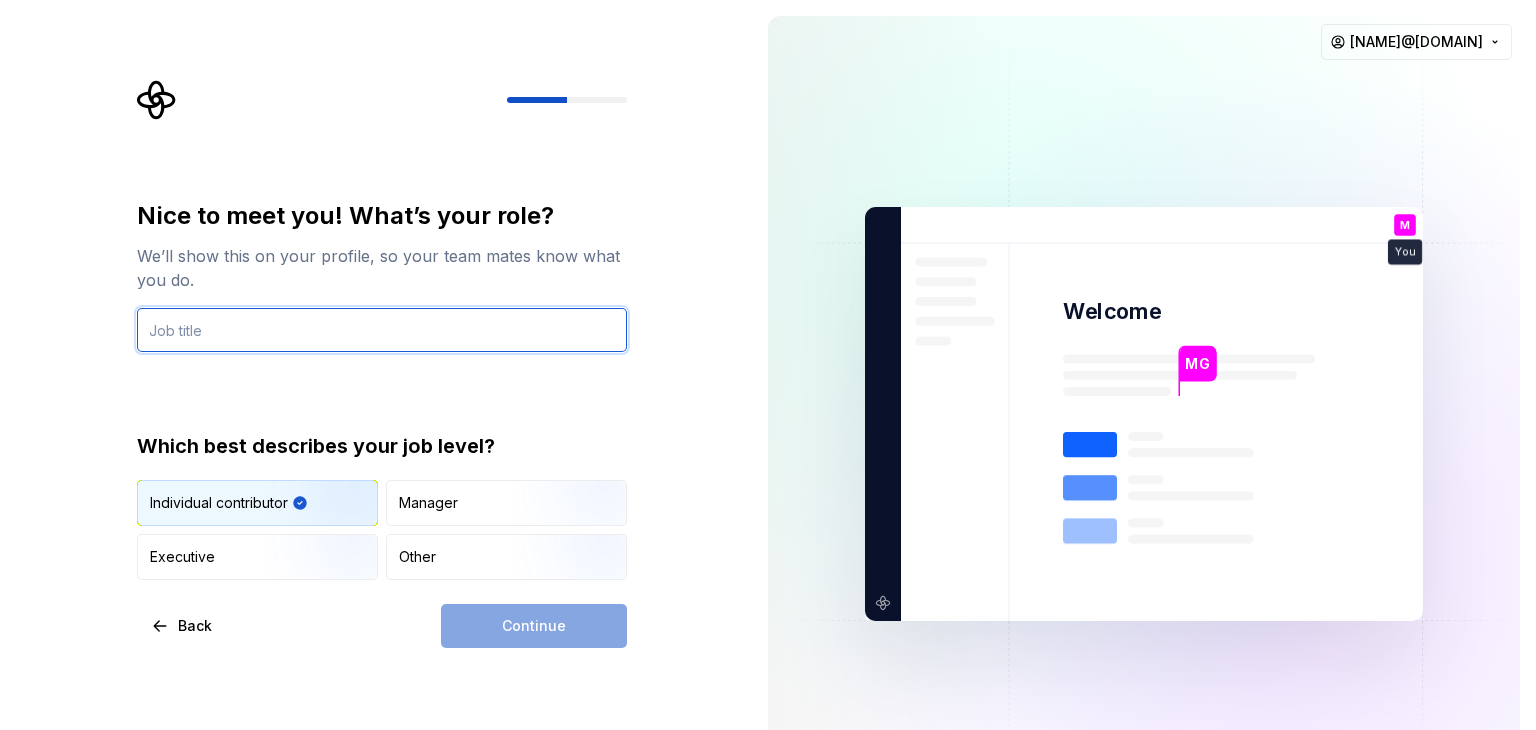 click at bounding box center (382, 330) 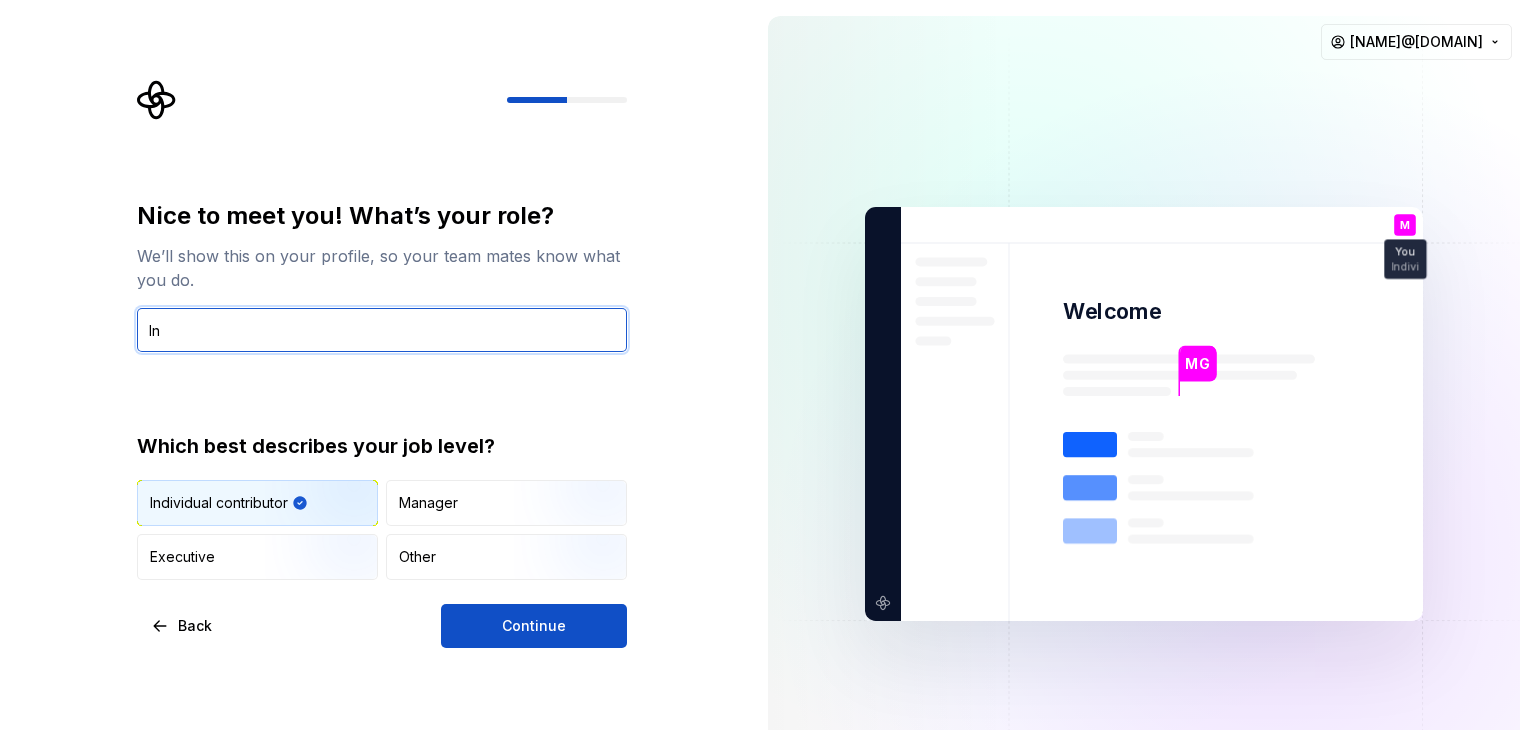 type on "I" 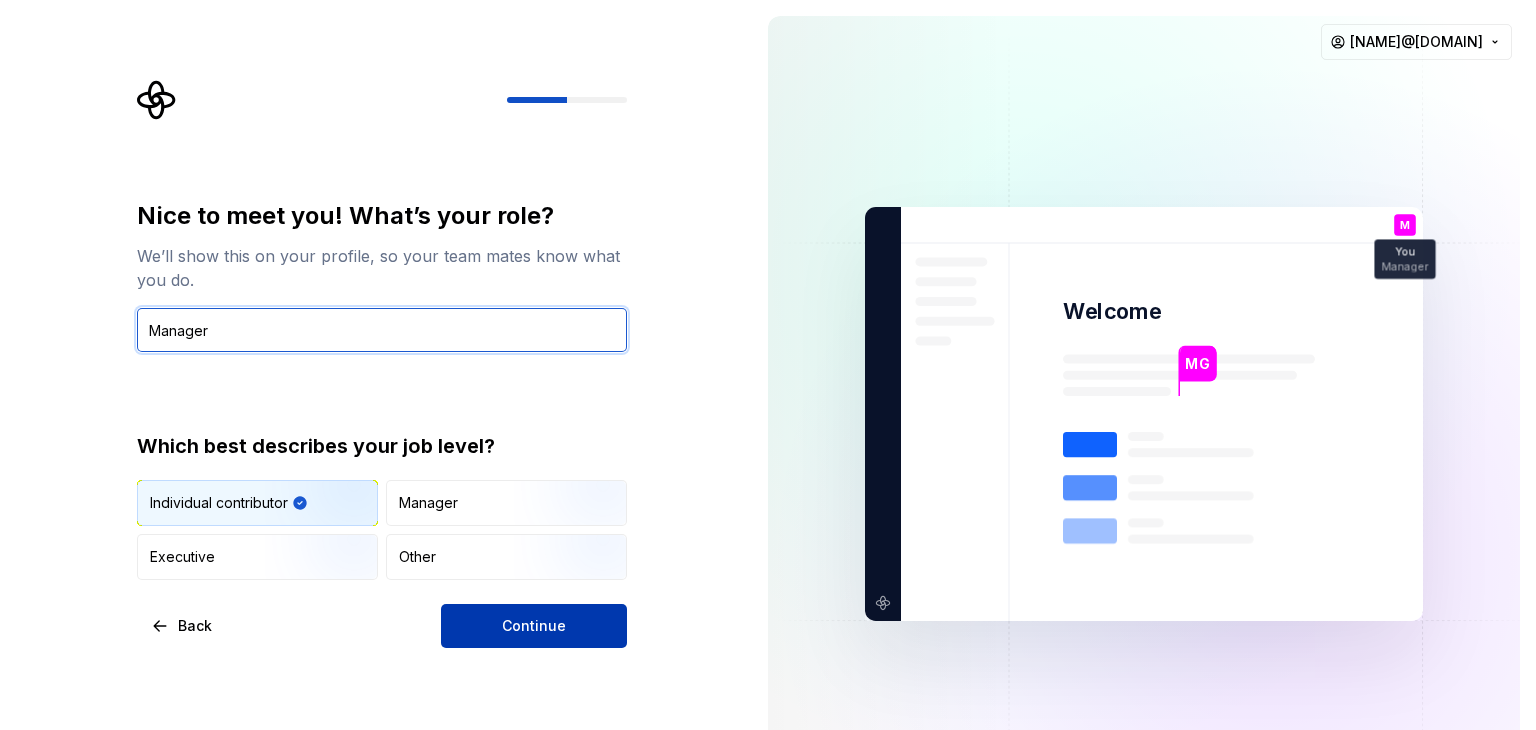 type on "Manager" 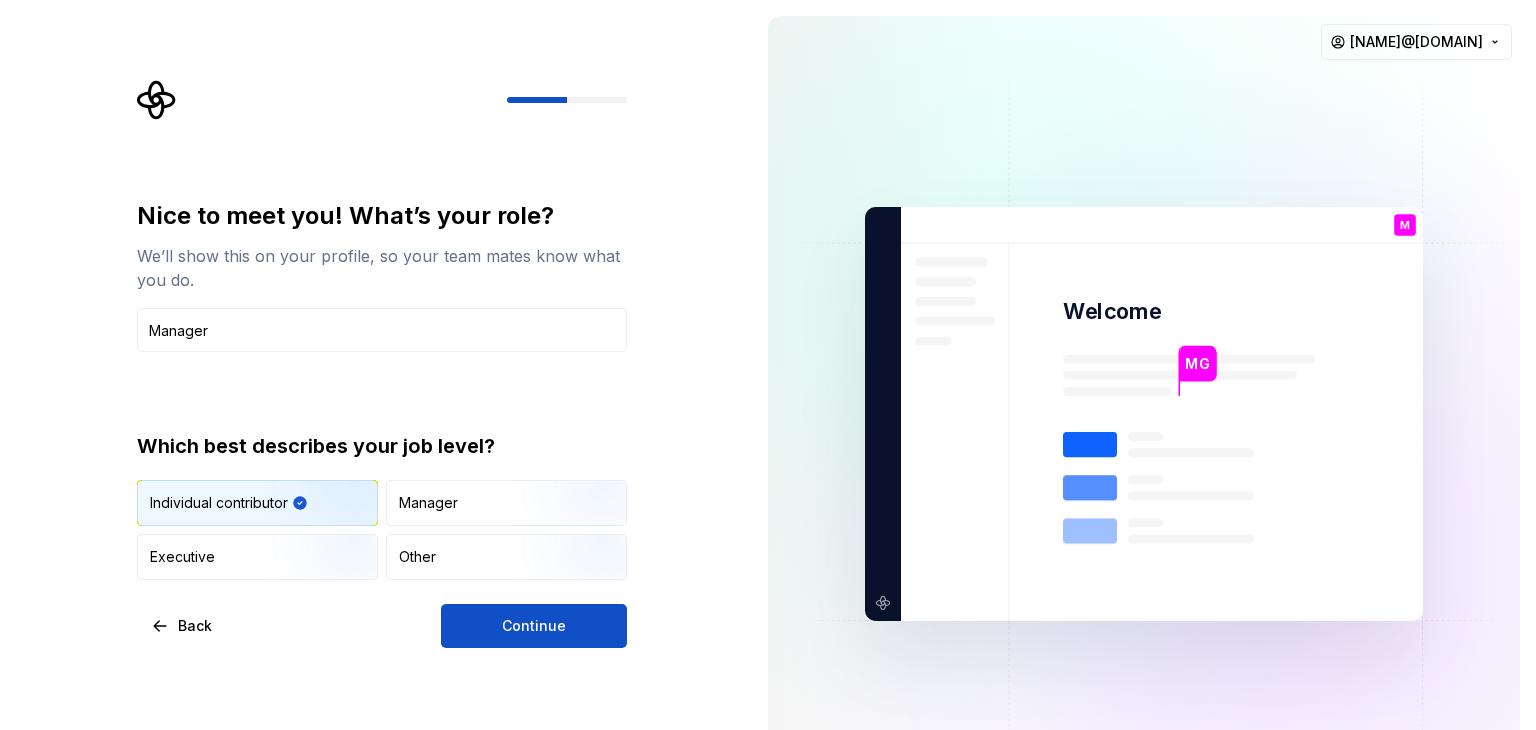 click on "Continue" at bounding box center (534, 626) 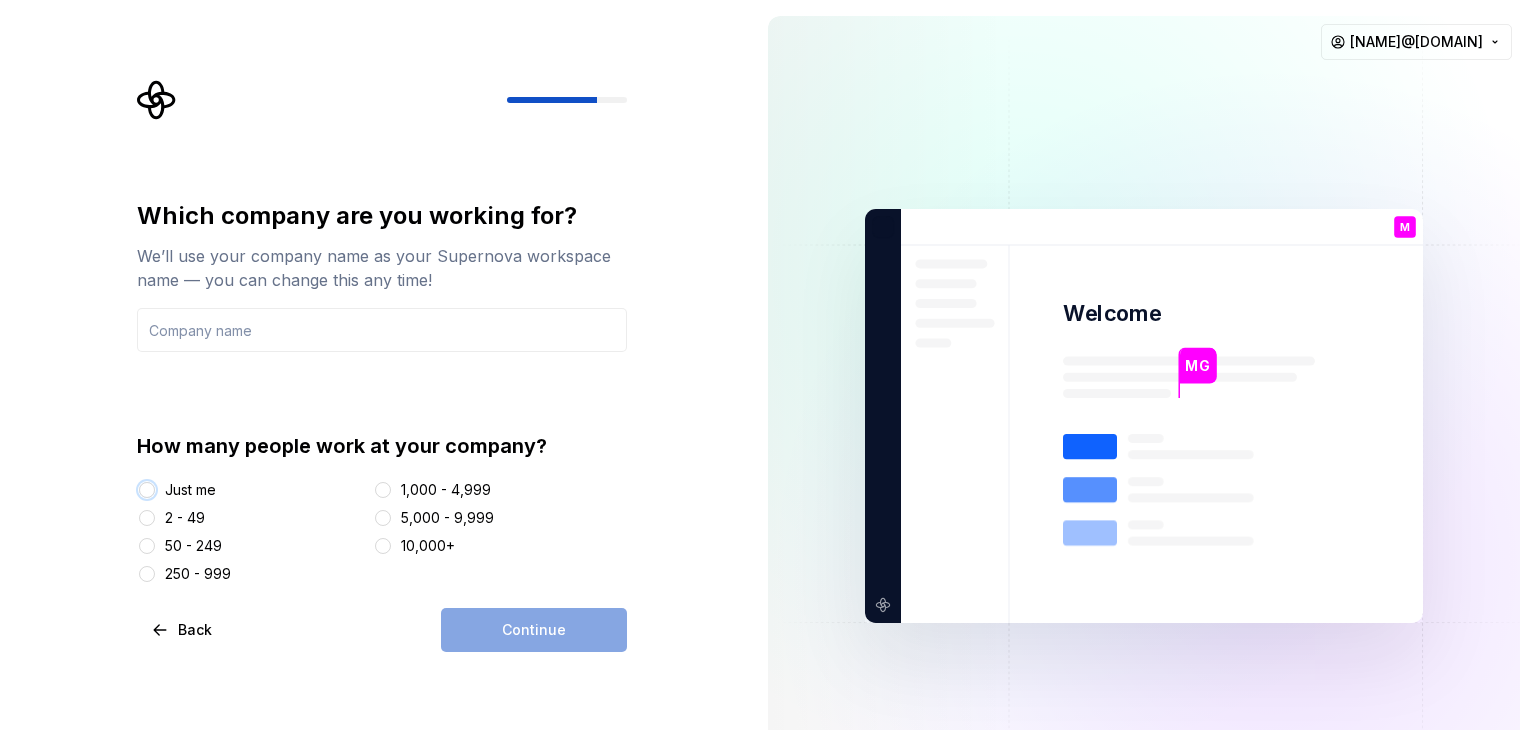 click on "Just me" at bounding box center [147, 490] 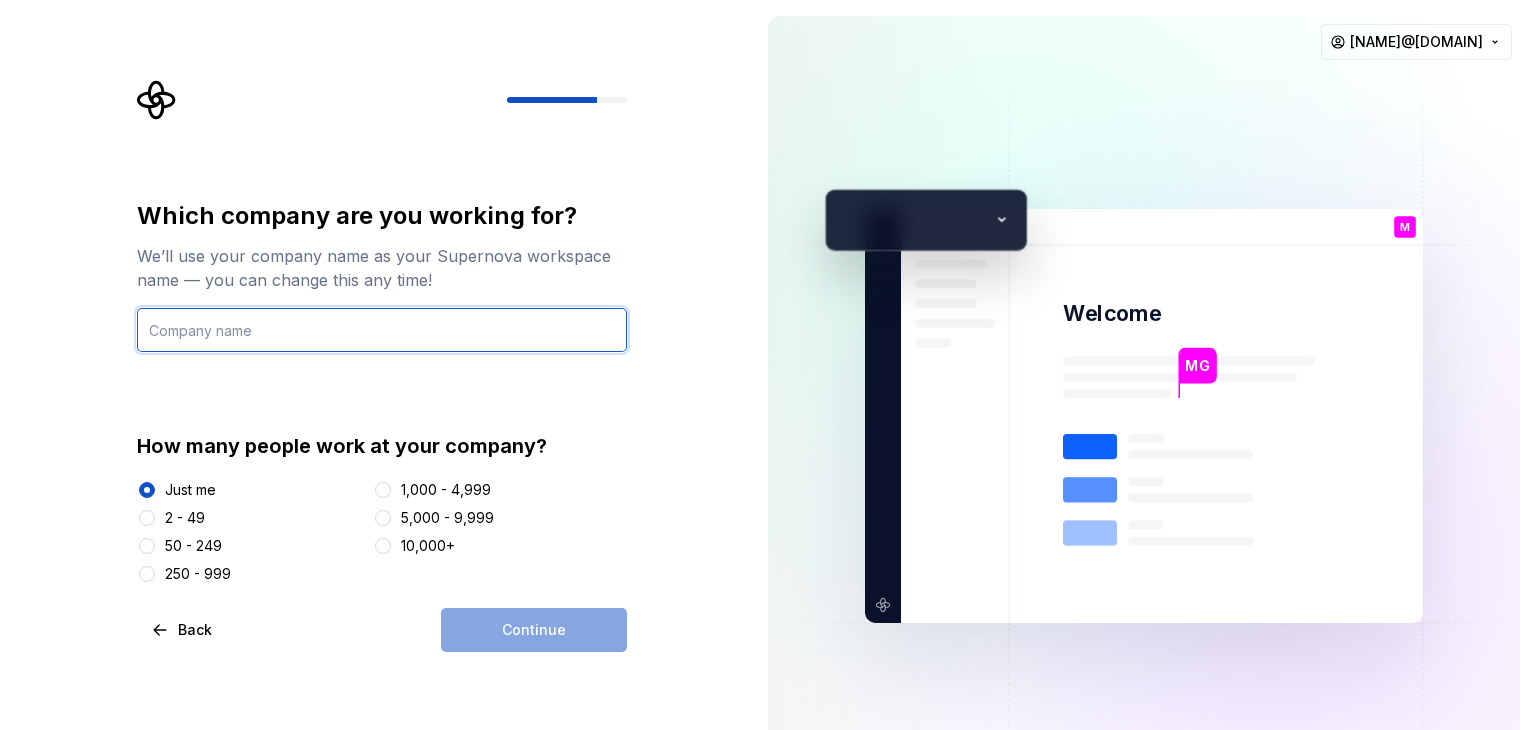 click at bounding box center (382, 330) 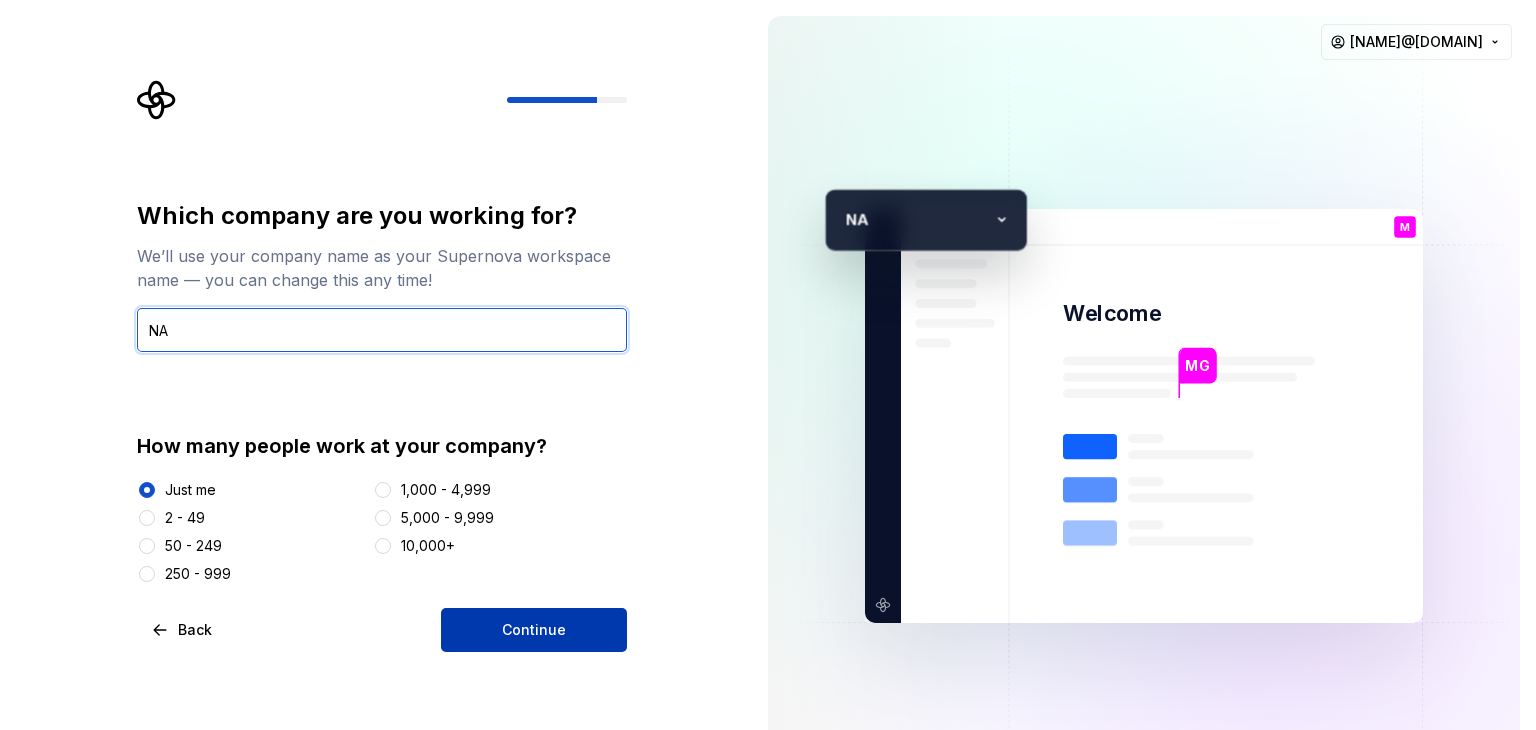 type on "NA" 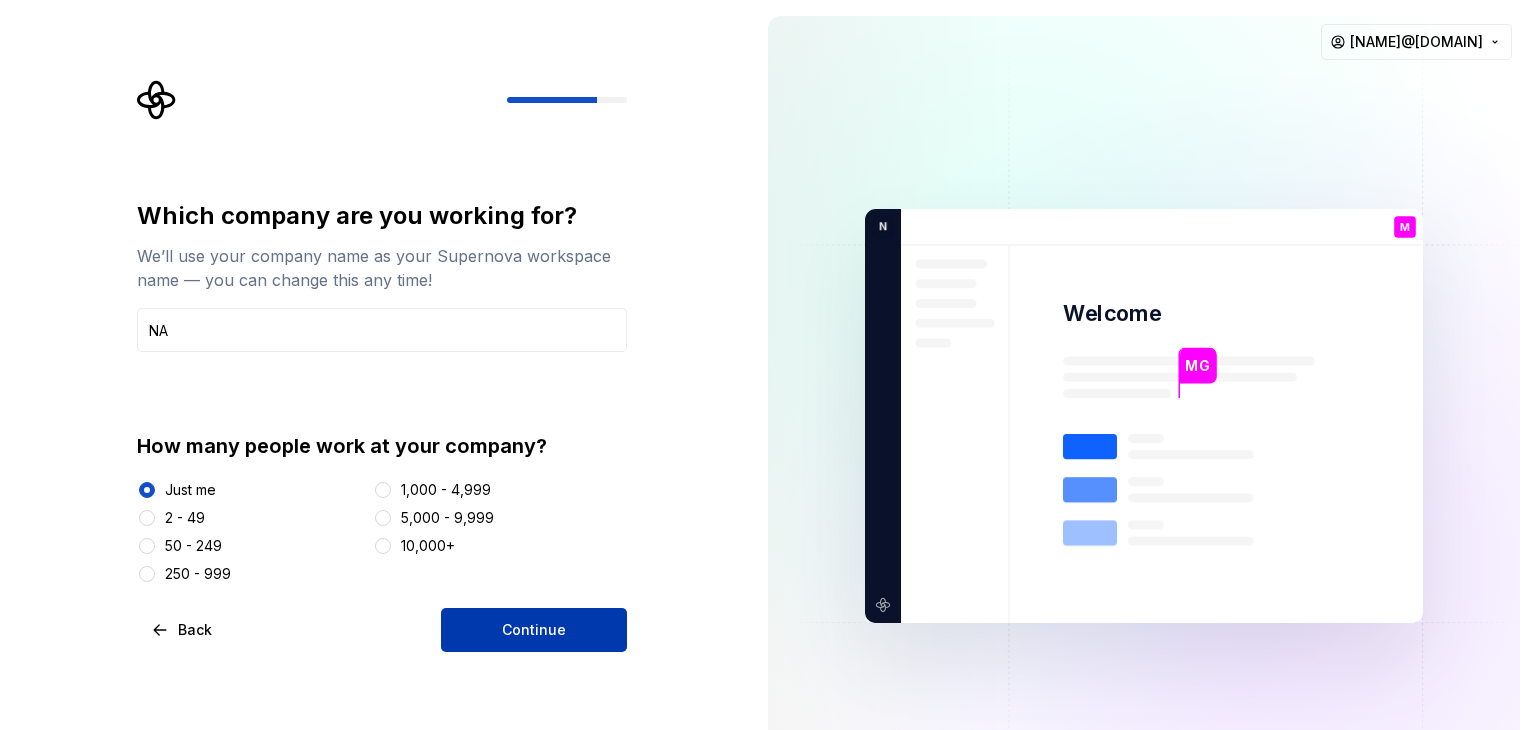 click on "Continue" at bounding box center (534, 630) 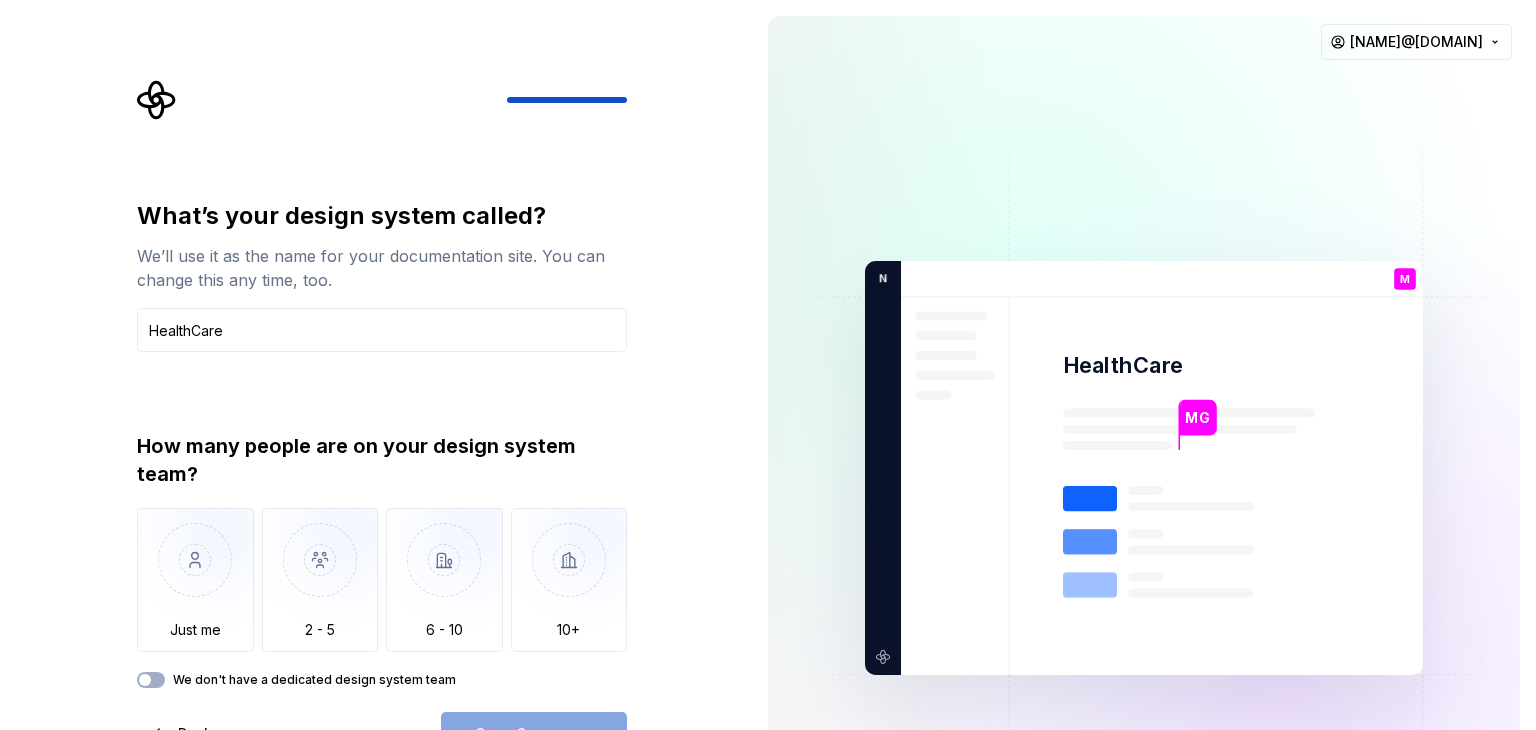 type on "HealthCare" 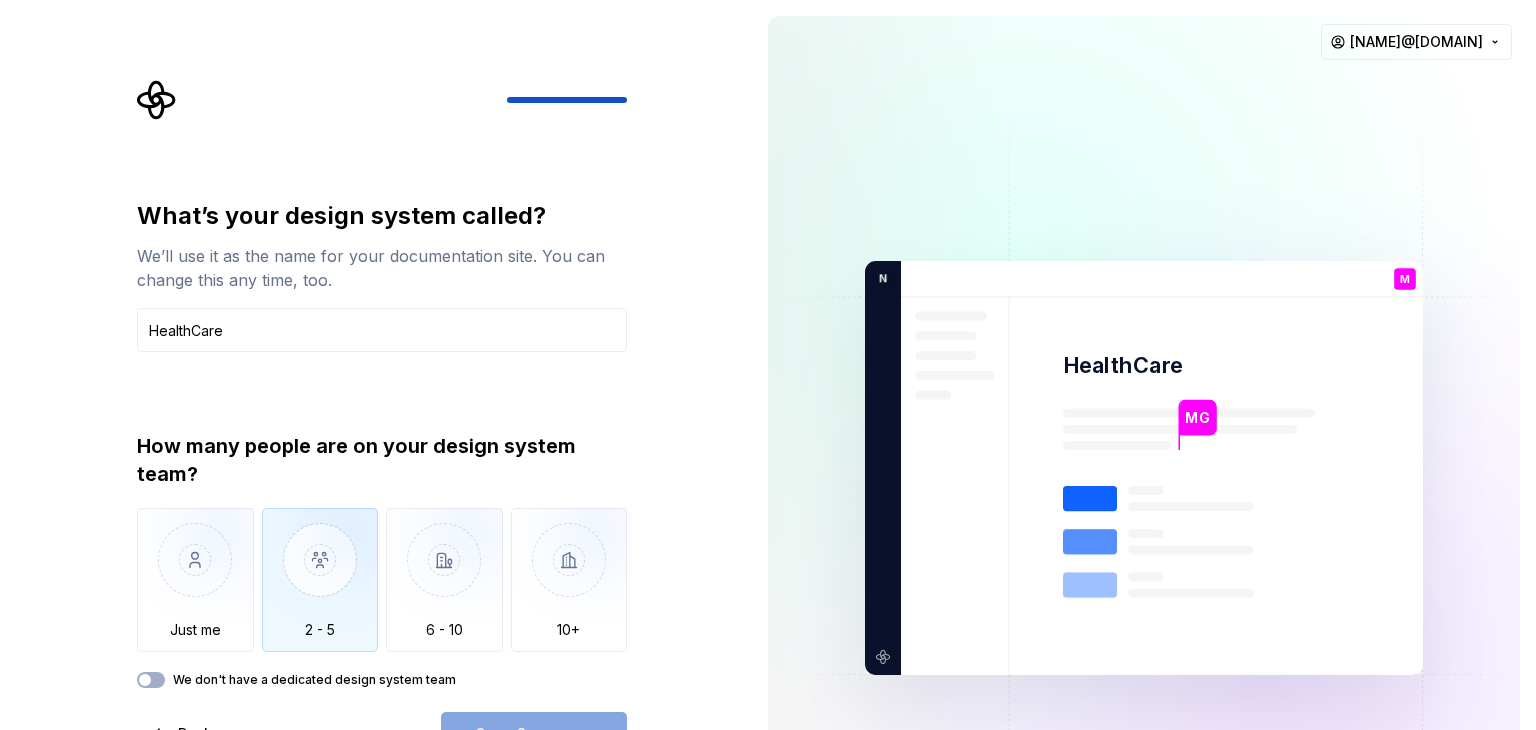 click at bounding box center (320, 575) 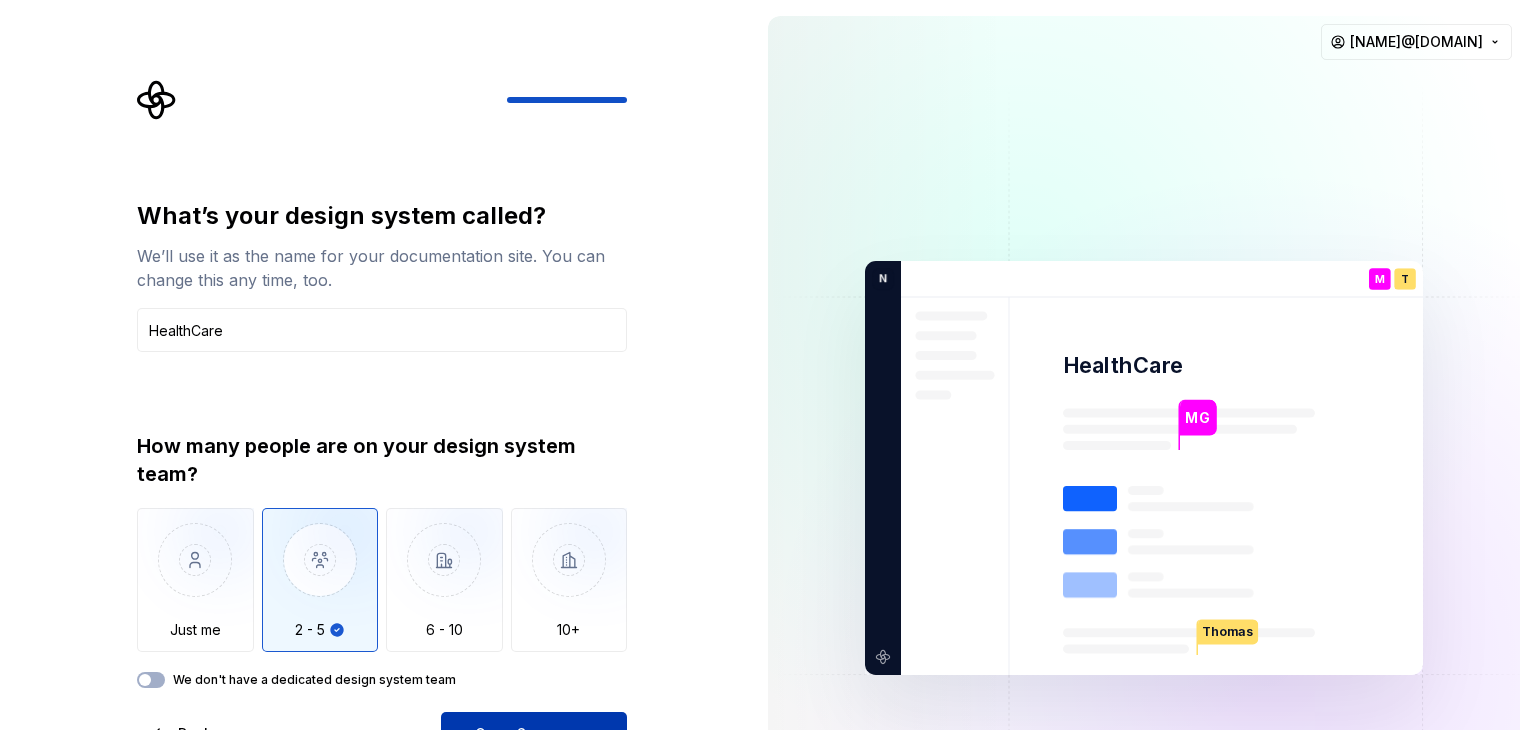 click on "Open Supernova" at bounding box center (534, 734) 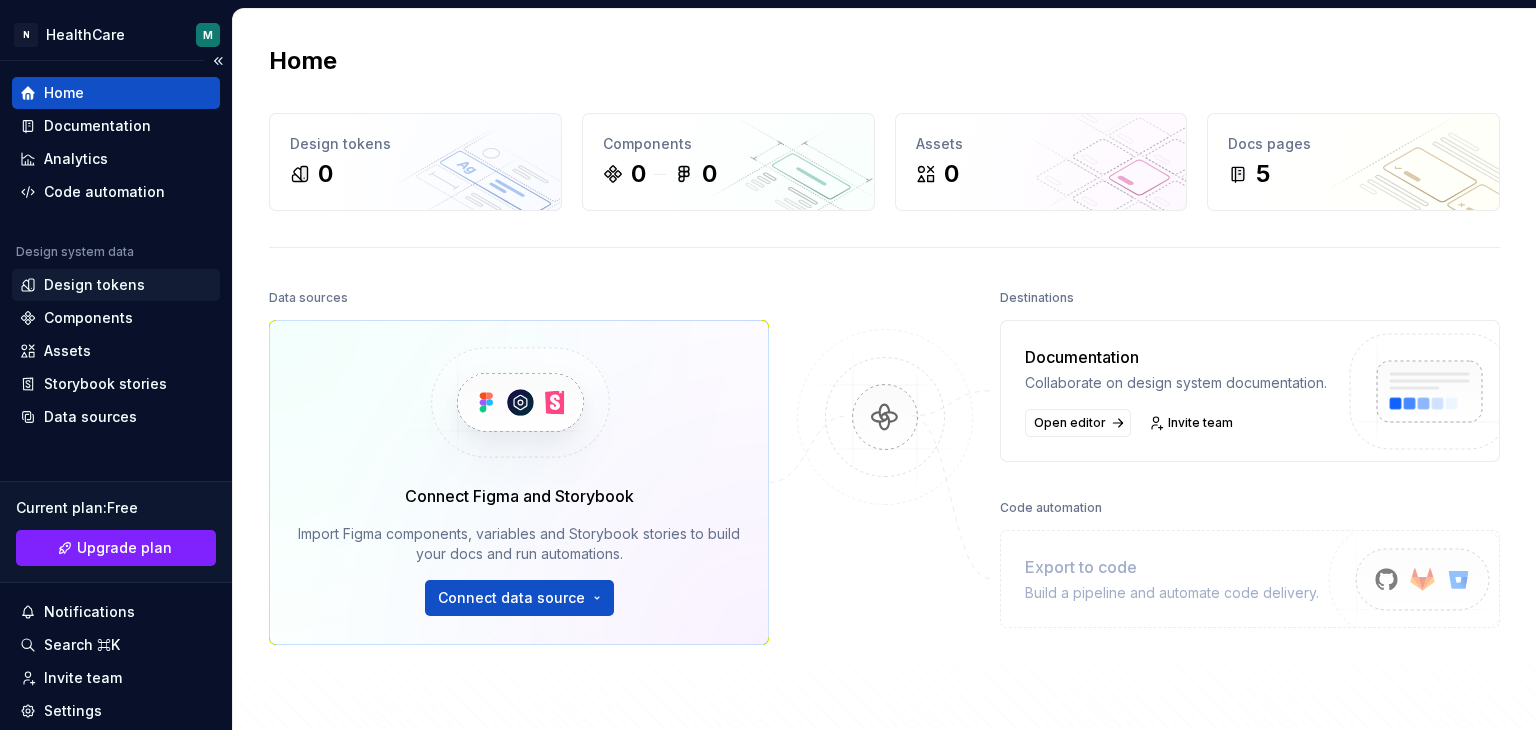 click on "Design tokens" at bounding box center (94, 285) 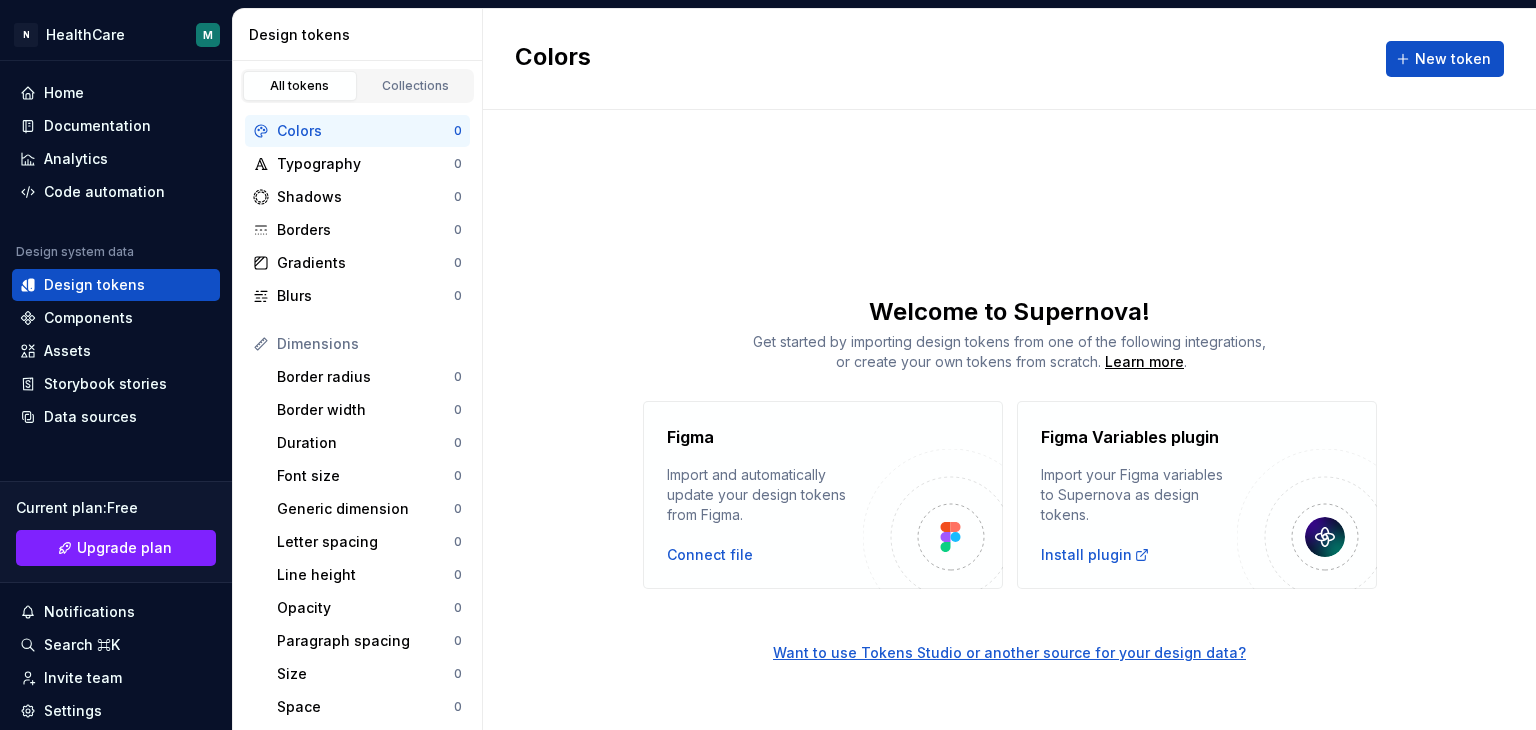 click on "Import and automatically update your design tokens from Figma." at bounding box center [765, 495] 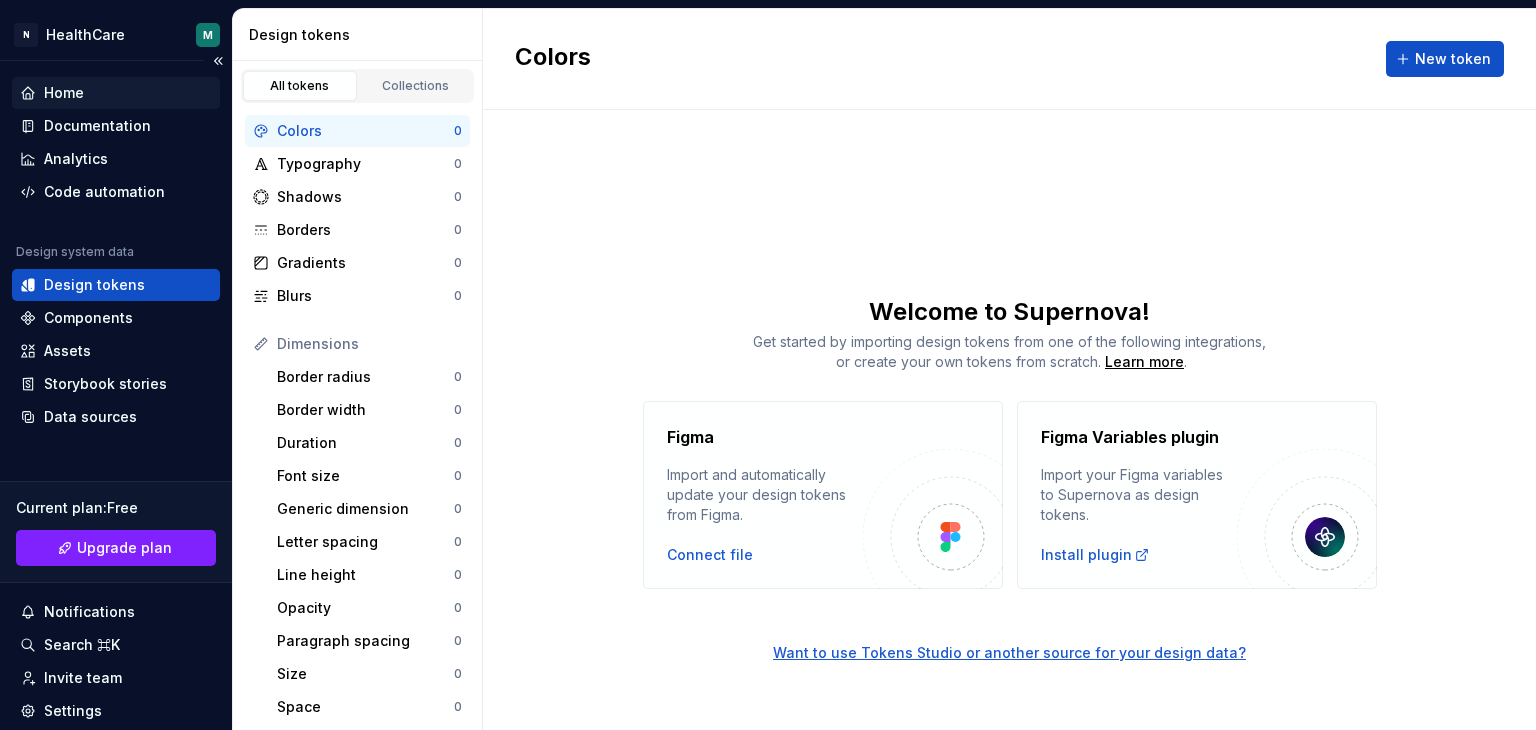 click on "Home" at bounding box center [64, 93] 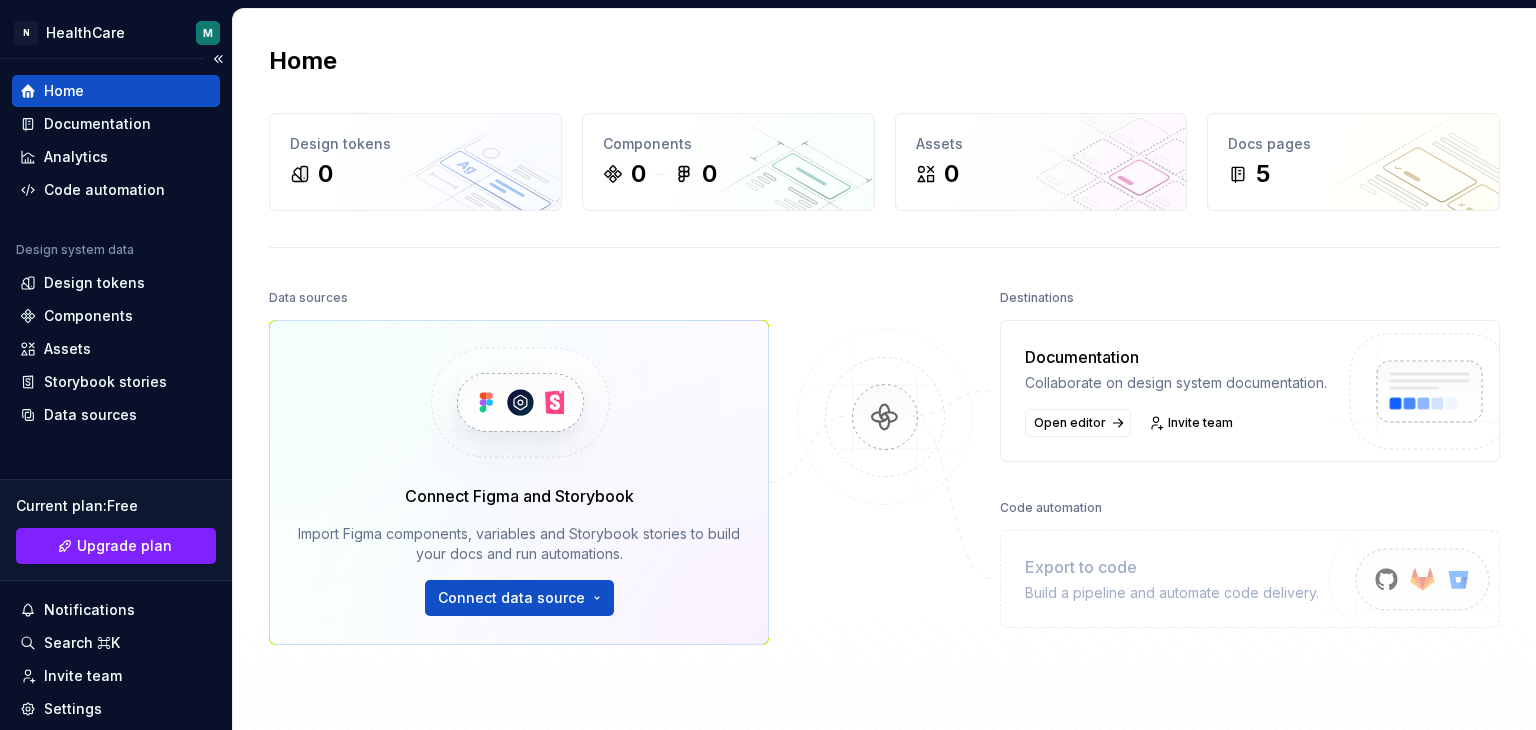 scroll, scrollTop: 0, scrollLeft: 0, axis: both 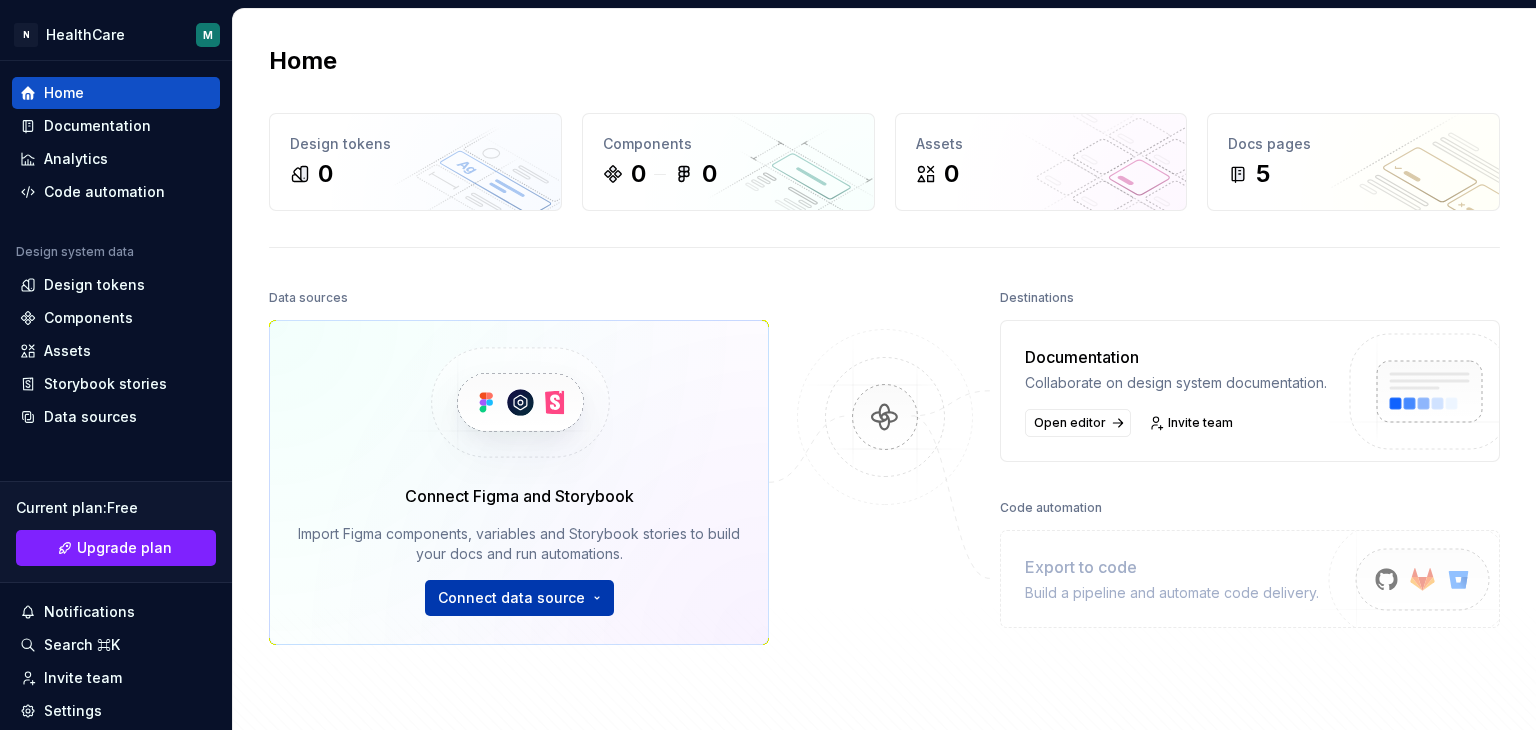 click on "N HealthCare M Home Documentation Analytics Code automation Design system data Design tokens Components Assets Storybook stories Data sources Current plan : [PLAN] Upgrade plan Notifications Search ⌘K Invite team Settings Contact support Help Home Design tokens 0 Components 0 0 Assets 0 Docs pages 5 Data sources Connect Figma and Storybook Import Figma components, variables and Storybook stories to build your docs and run automations. Connect data source Destinations Documentation Collaborate on design system documentation. Open editor Invite team Code automation Export to code Build a pipeline and automate code delivery. Product documentation Learn how to build, manage and maintain design systems in smarter ways. Developer documentation Start delivering your design choices to your codebases right away. Join our Slack community Connect and learn with other design system practitioners." at bounding box center [768, 365] 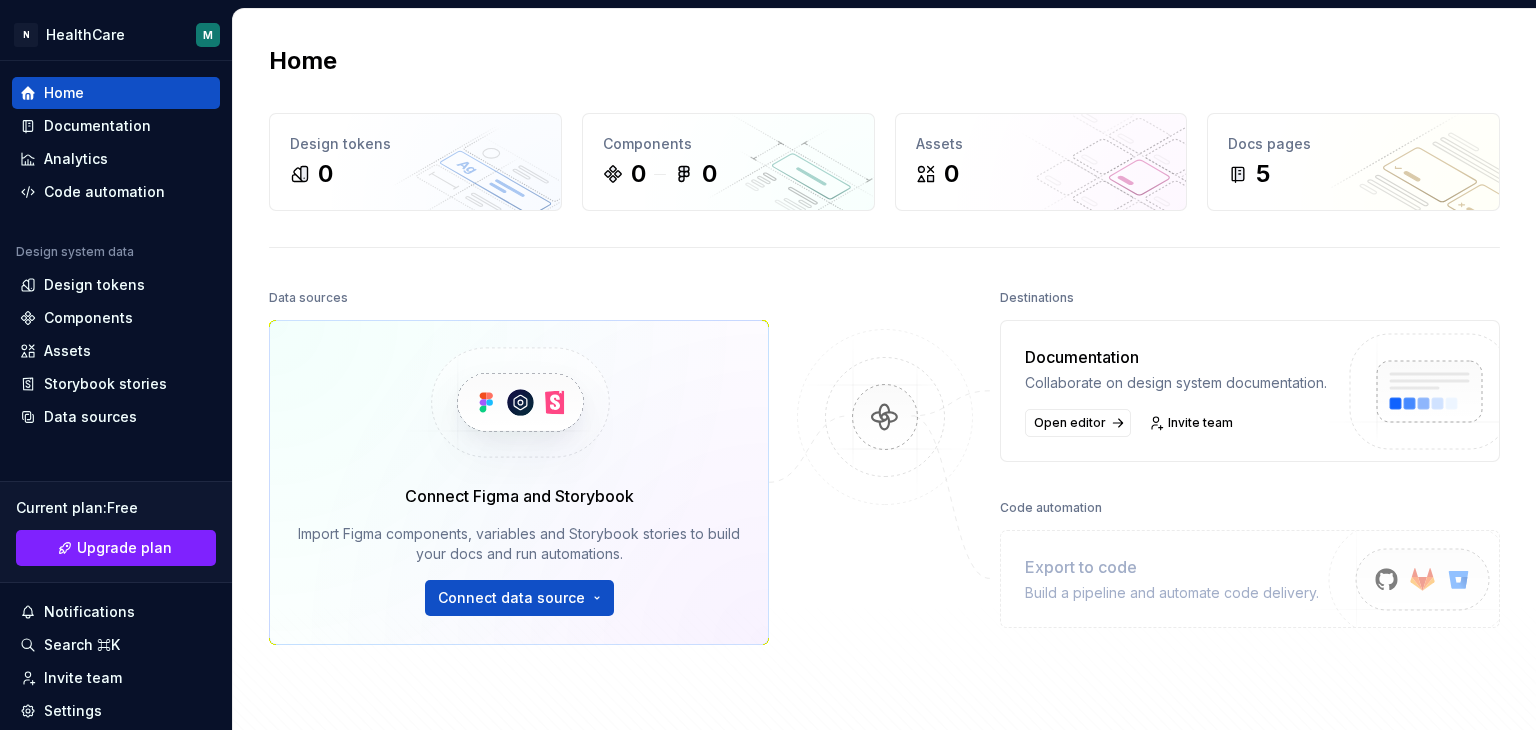 click on "N HealthCare M Home Documentation Analytics Code automation Design system data Design tokens Components Assets Storybook stories Data sources Current plan : [PLAN] Upgrade plan Notifications Search ⌘K Invite team Settings Contact support Help Home Design tokens 0 Components 0 0 Assets 0 Docs pages 5 Data sources Connect Figma and Storybook Import Figma components, variables and Storybook stories to build your docs and run automations. Connect data source Destinations Documentation Collaborate on design system documentation. Open editor Invite team Code automation Export to code Build a pipeline and automate code delivery. Product documentation Learn how to build, manage and maintain design systems in smarter ways. Developer documentation Start delivering your design choices to your codebases right away. Join our Slack community Connect and learn with other design system practitioners." at bounding box center [768, 365] 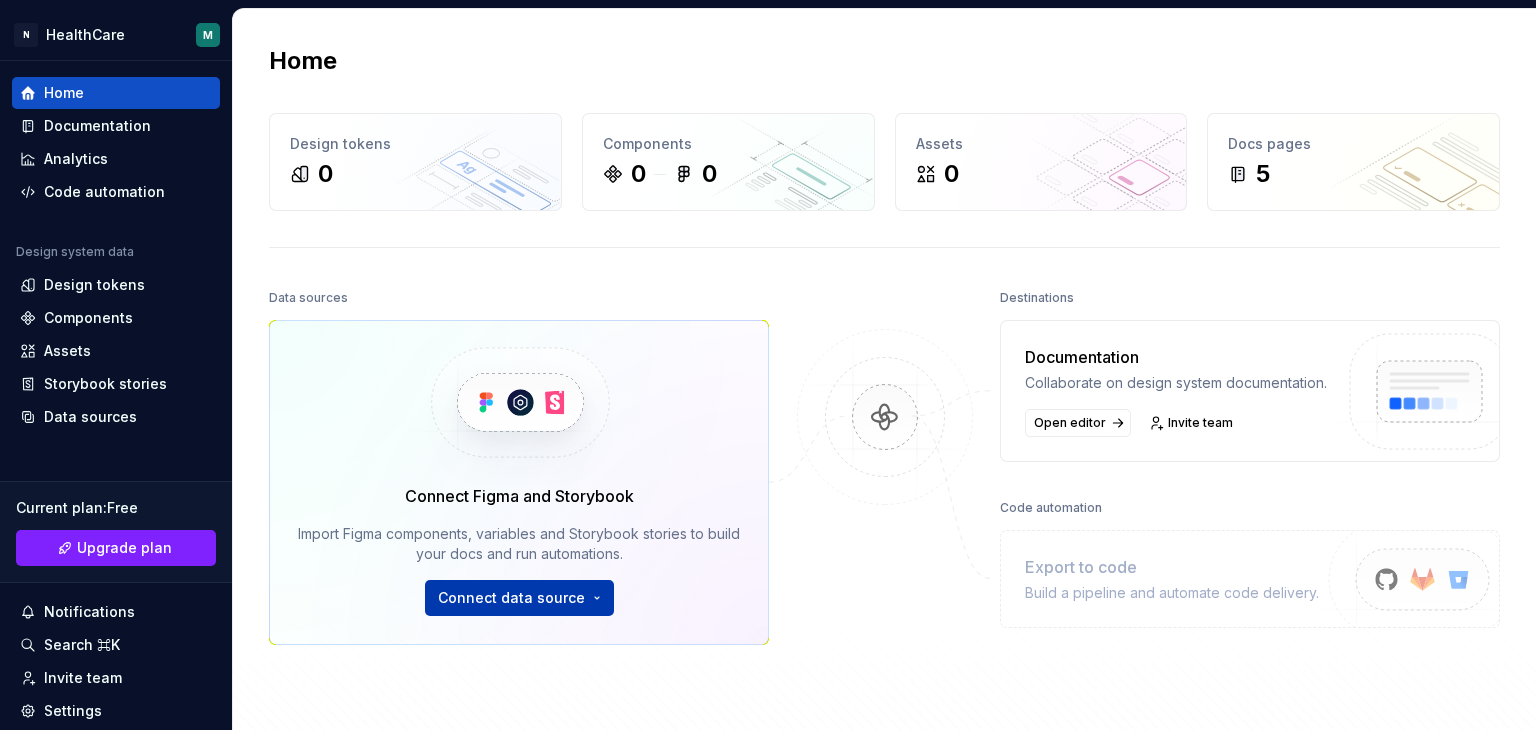 click on "N HealthCare M Home Documentation Analytics Code automation Design system data Design tokens Components Assets Storybook stories Data sources Current plan : [PLAN] Upgrade plan Notifications Search ⌘K Invite team Settings Contact support Help Home Design tokens 0 Components 0 0 Assets 0 Docs pages 5 Data sources Connect Figma and Storybook Import Figma components, variables and Storybook stories to build your docs and run automations. Connect data source Destinations Documentation Collaborate on design system documentation. Open editor Invite team Code automation Export to code Build a pipeline and automate code delivery. Product documentation Learn how to build, manage and maintain design systems in smarter ways. Developer documentation Start delivering your design choices to your codebases right away. Join our Slack community Connect and learn with other design system practitioners." at bounding box center [768, 365] 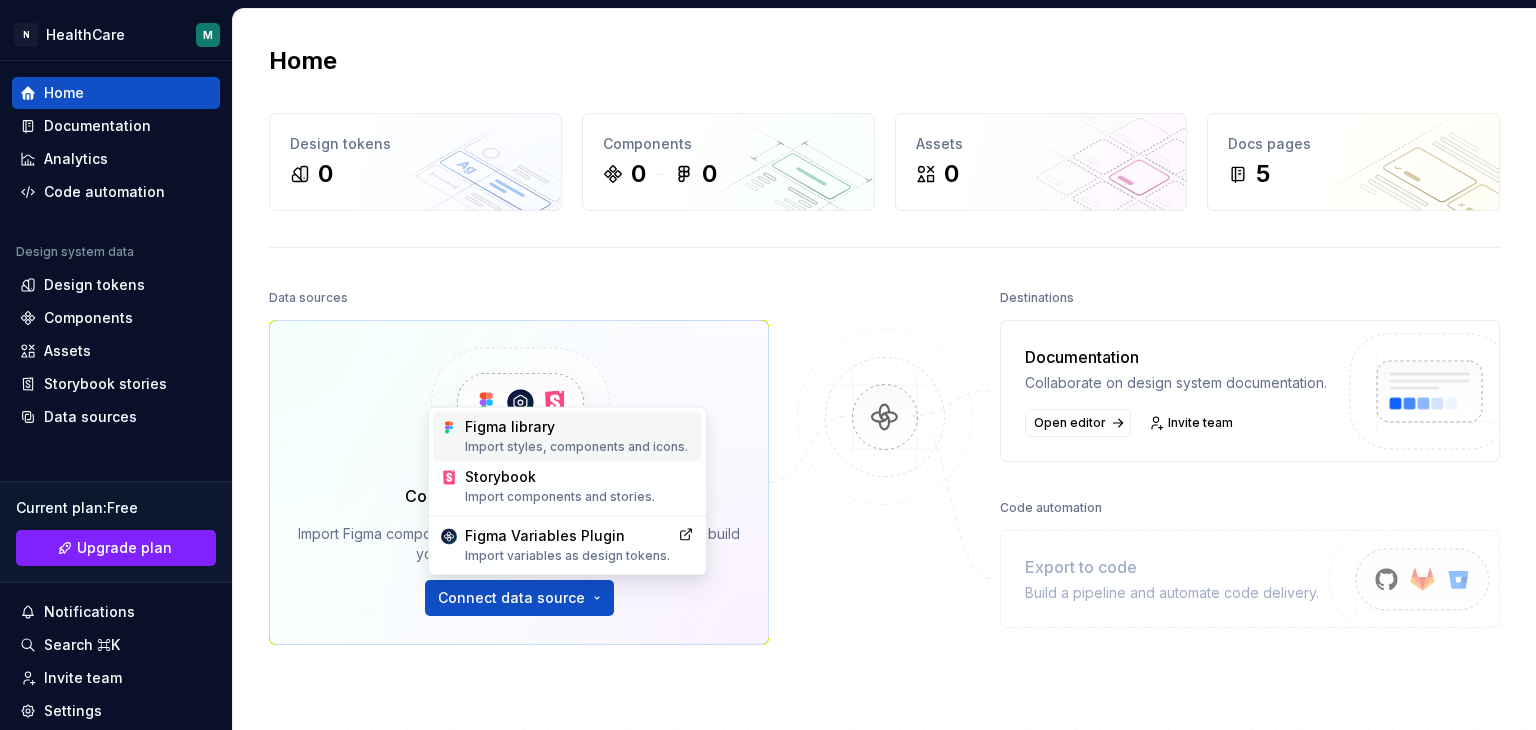 click on "Import styles, components and icons." at bounding box center [579, 447] 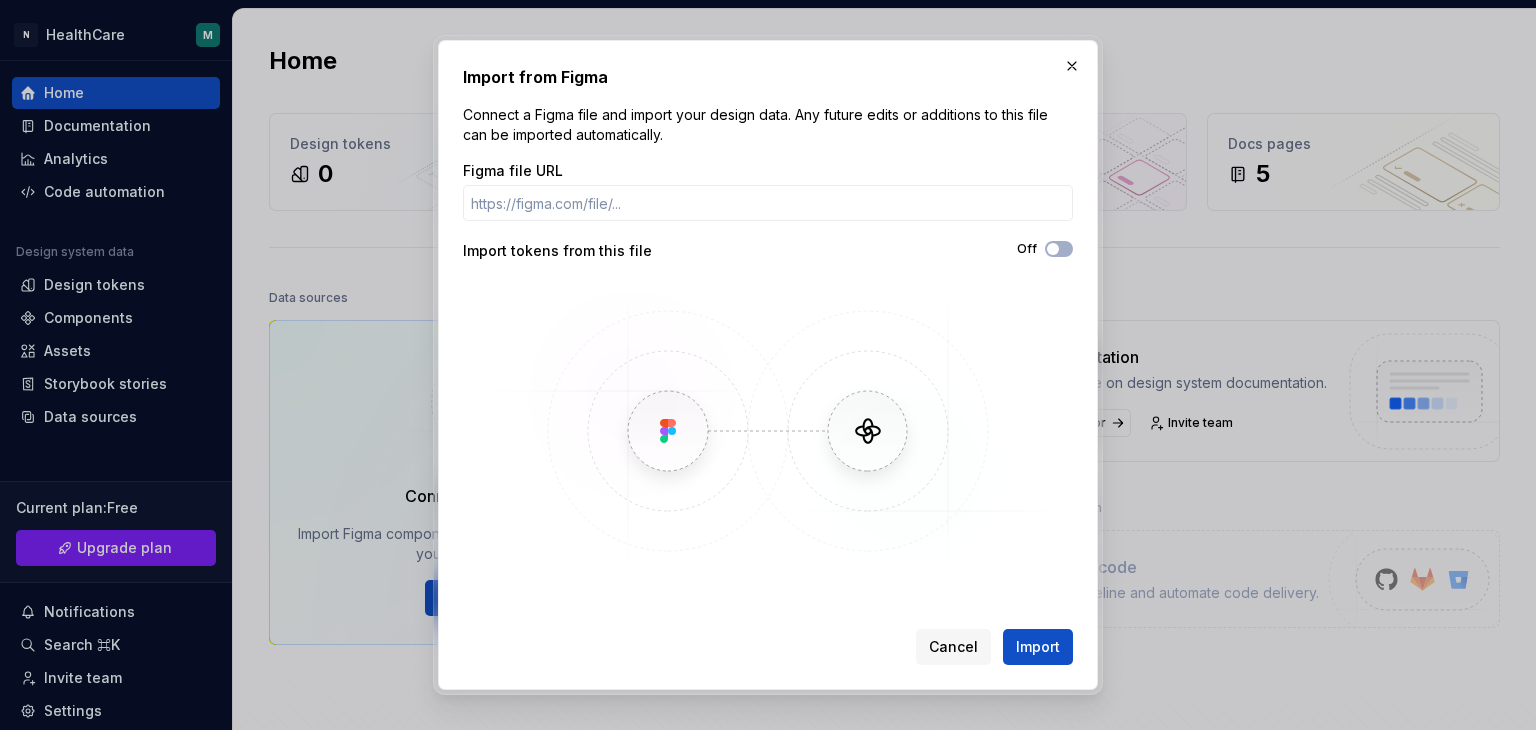 drag, startPoint x: 1071, startPoint y: 72, endPoint x: 1039, endPoint y: 95, distance: 39.40812 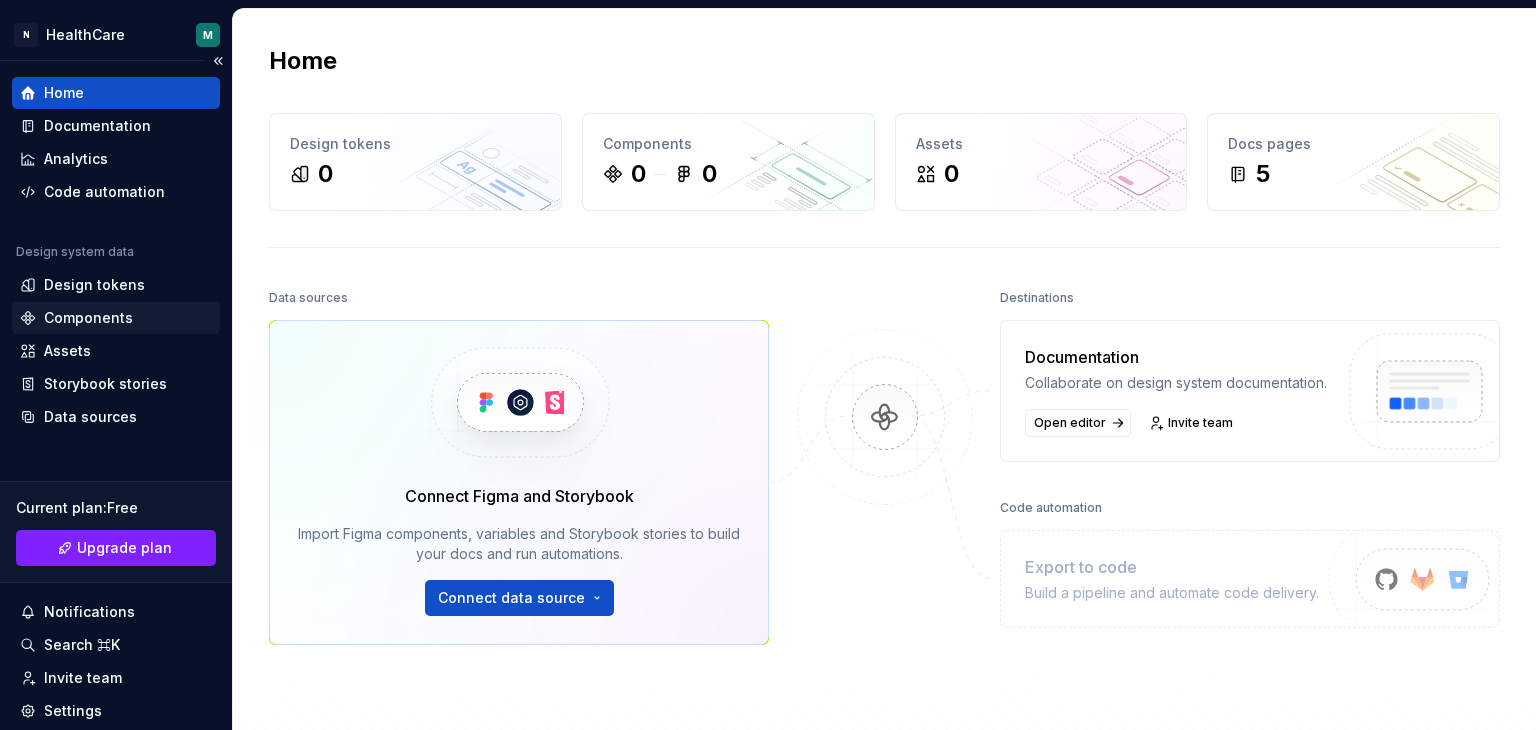 click on "Components" at bounding box center [88, 318] 